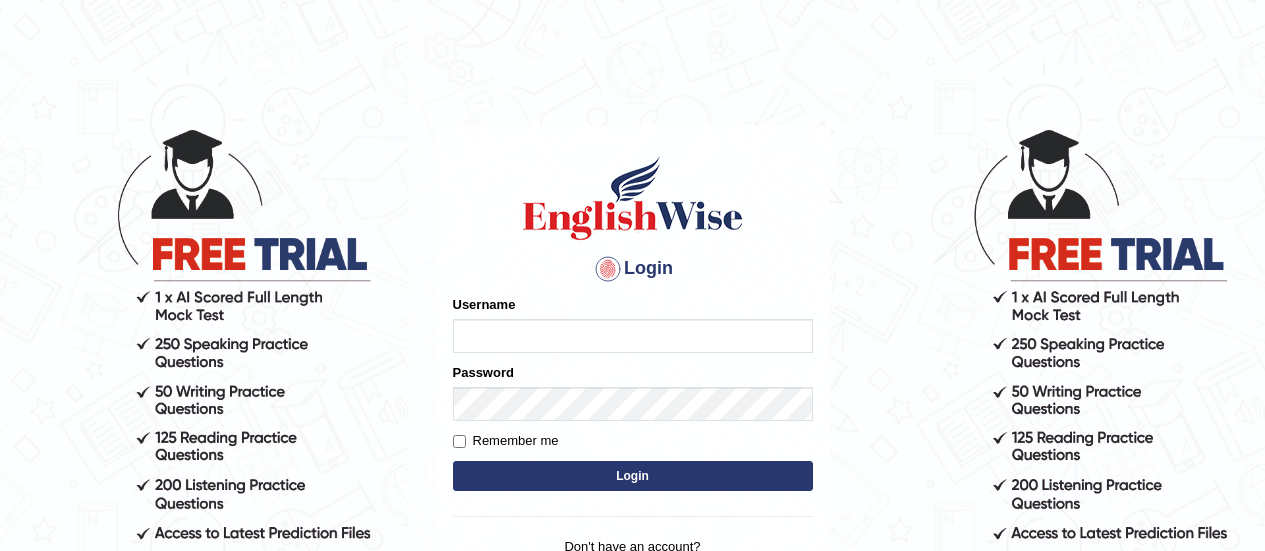 scroll, scrollTop: 0, scrollLeft: 0, axis: both 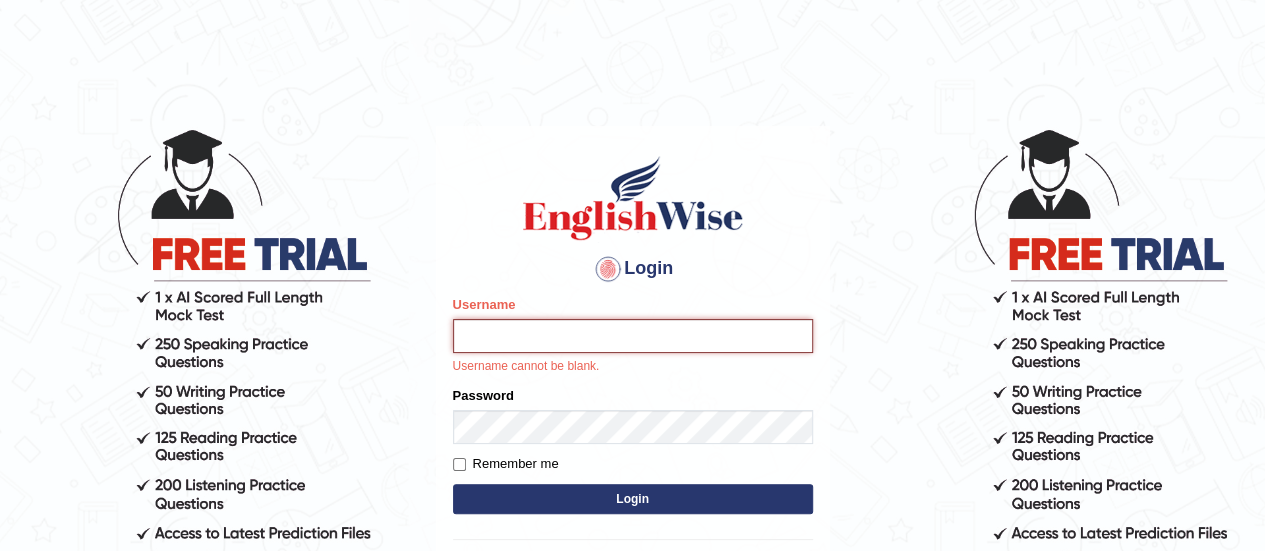 type on "0426370170" 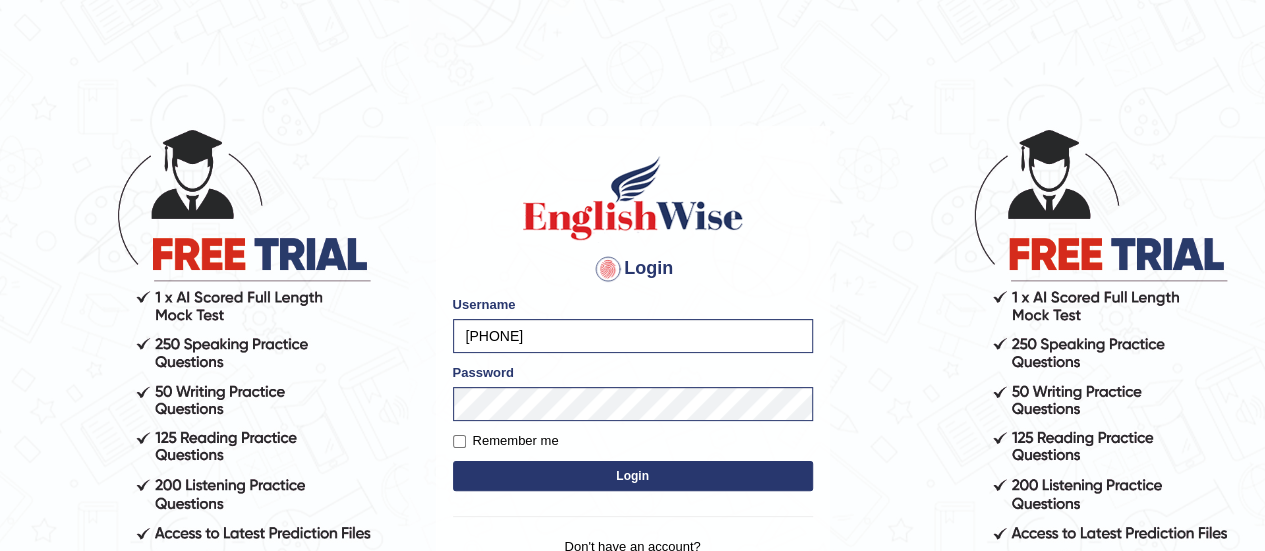 click on "Login" at bounding box center (633, 476) 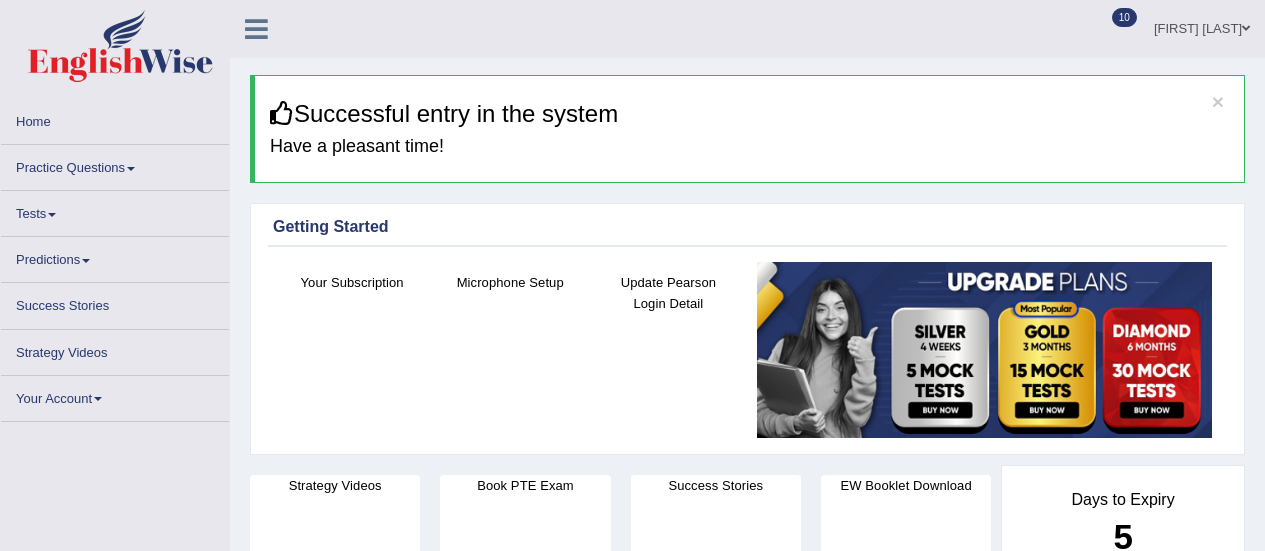 scroll, scrollTop: 0, scrollLeft: 0, axis: both 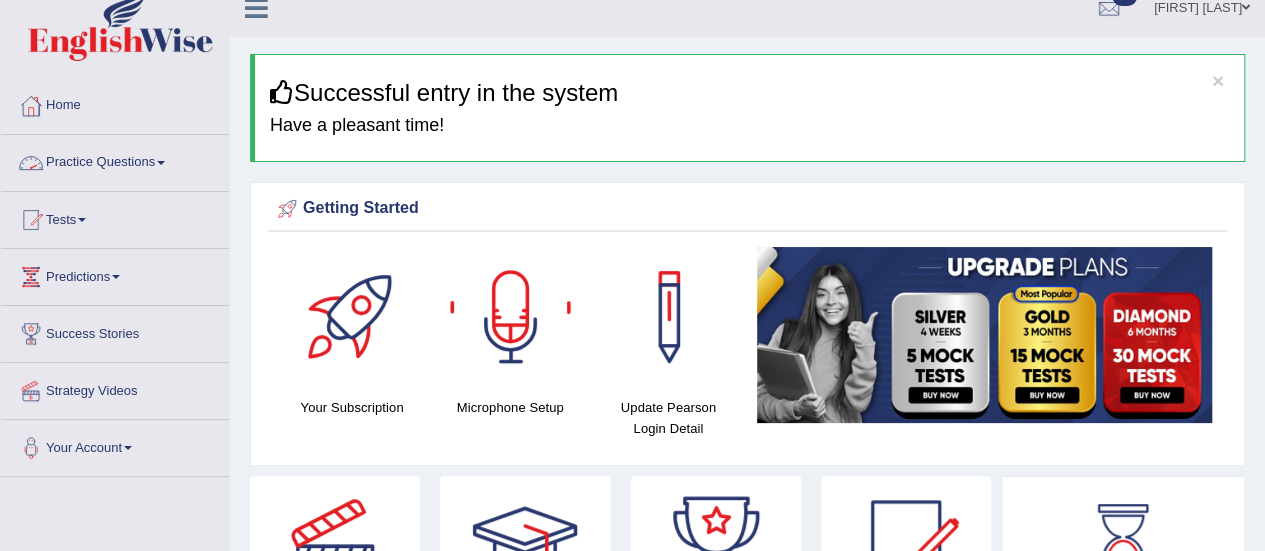 click on "Practice Questions" at bounding box center [115, 160] 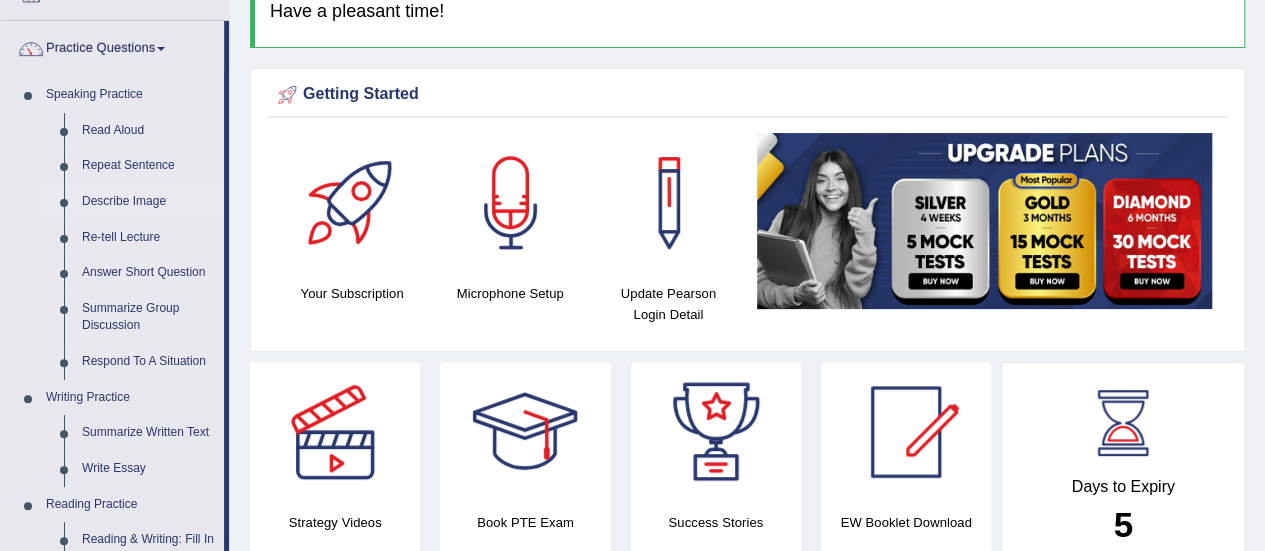 scroll, scrollTop: 141, scrollLeft: 0, axis: vertical 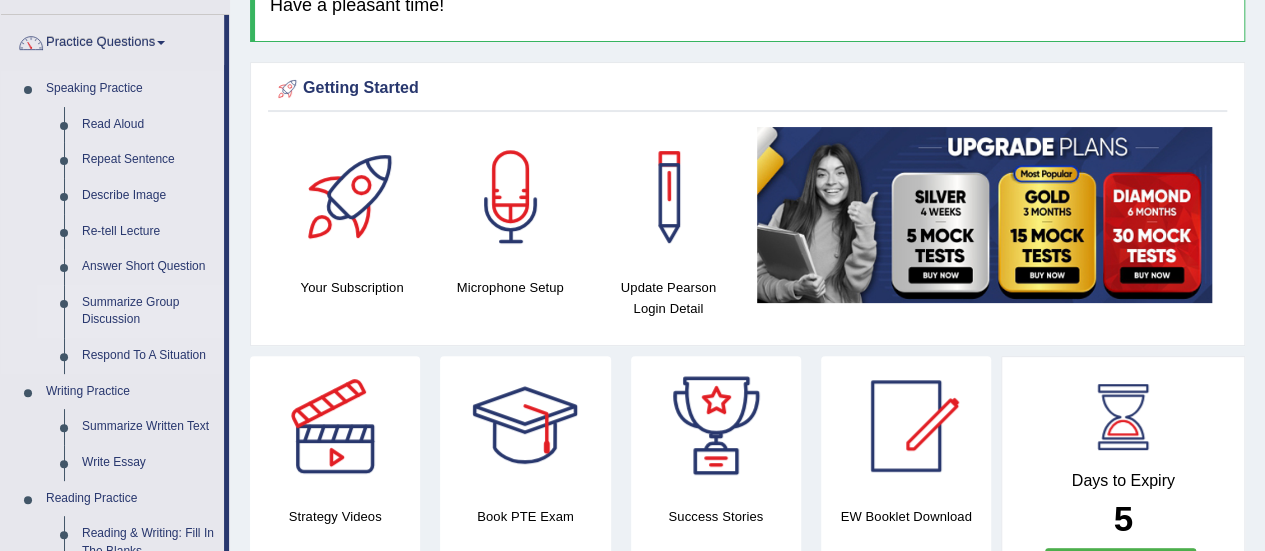 click on "Summarize Group Discussion" at bounding box center [148, 311] 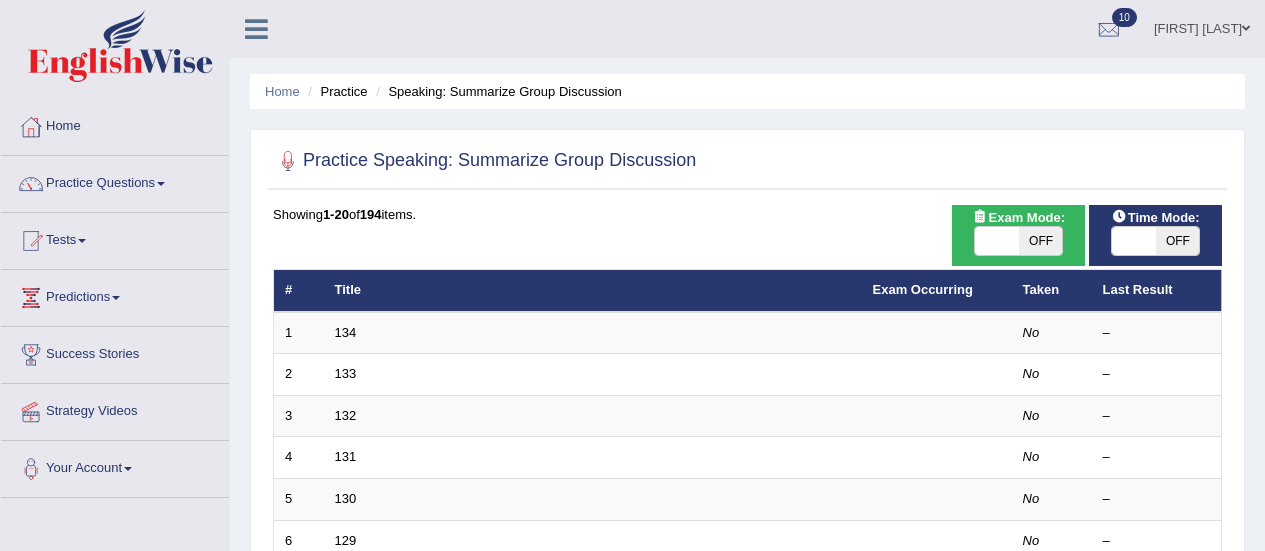 scroll, scrollTop: 0, scrollLeft: 0, axis: both 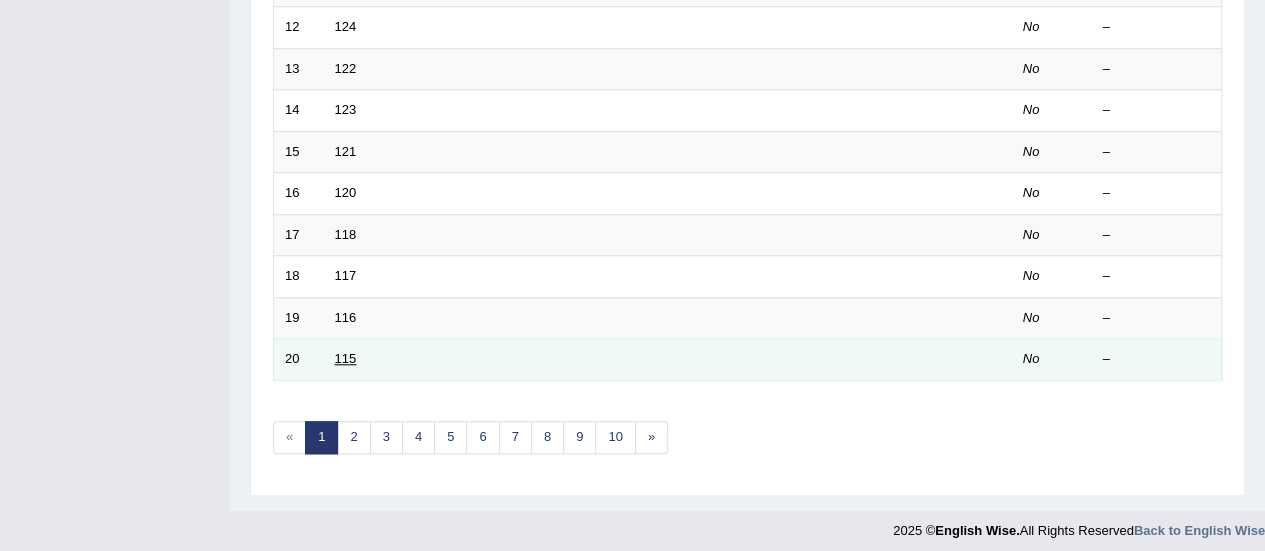 click on "115" at bounding box center [346, 358] 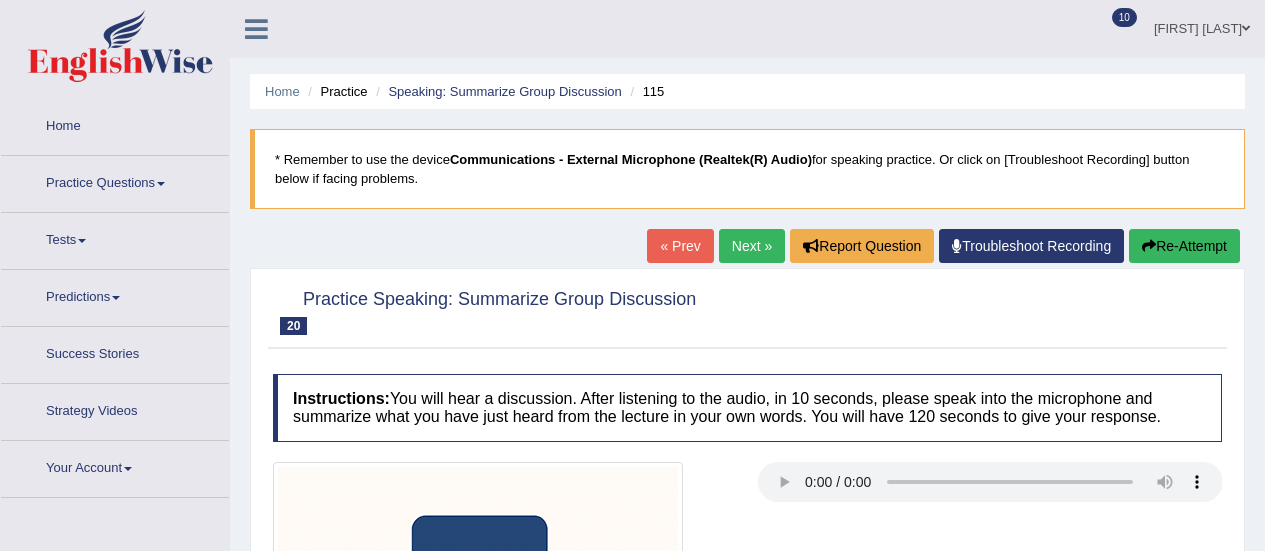 scroll, scrollTop: 0, scrollLeft: 0, axis: both 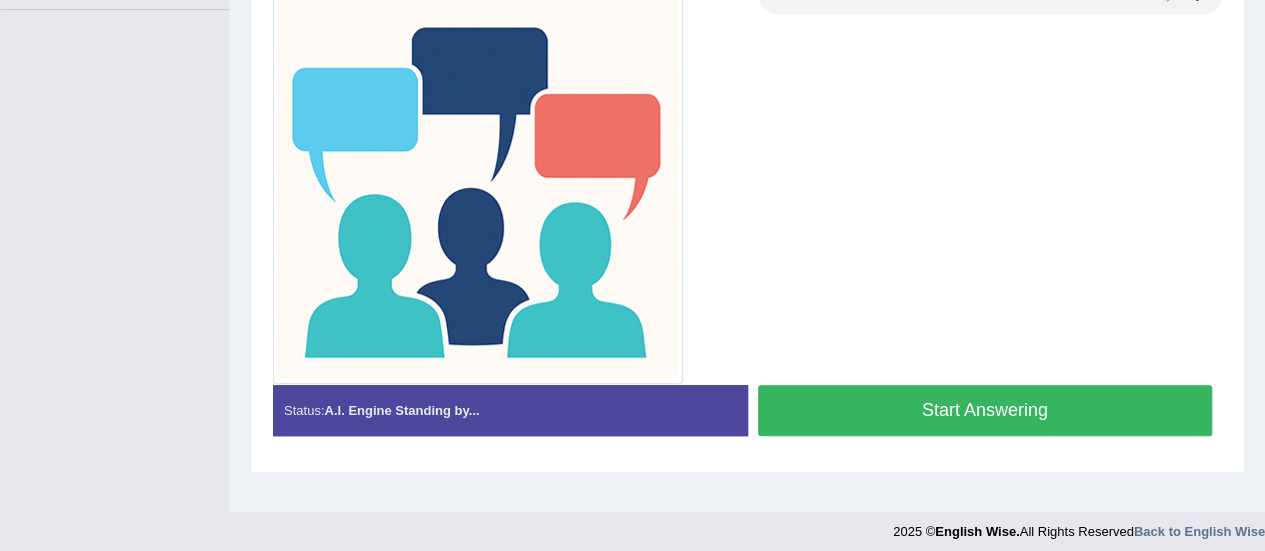 click on "Start Answering" at bounding box center [985, 410] 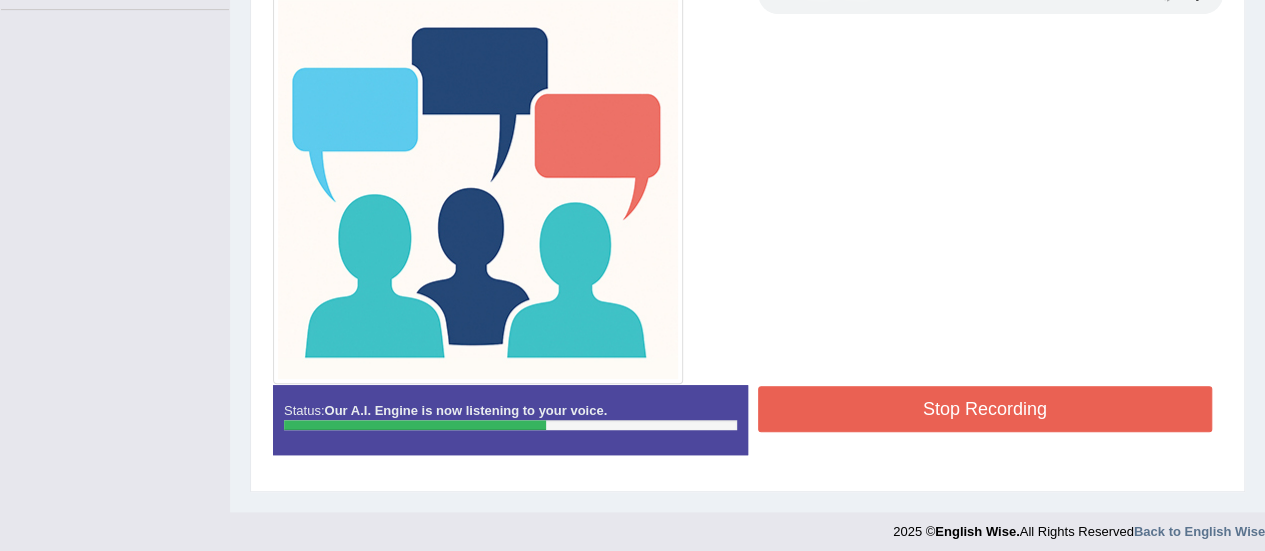 click on "Stop Recording" at bounding box center [985, 409] 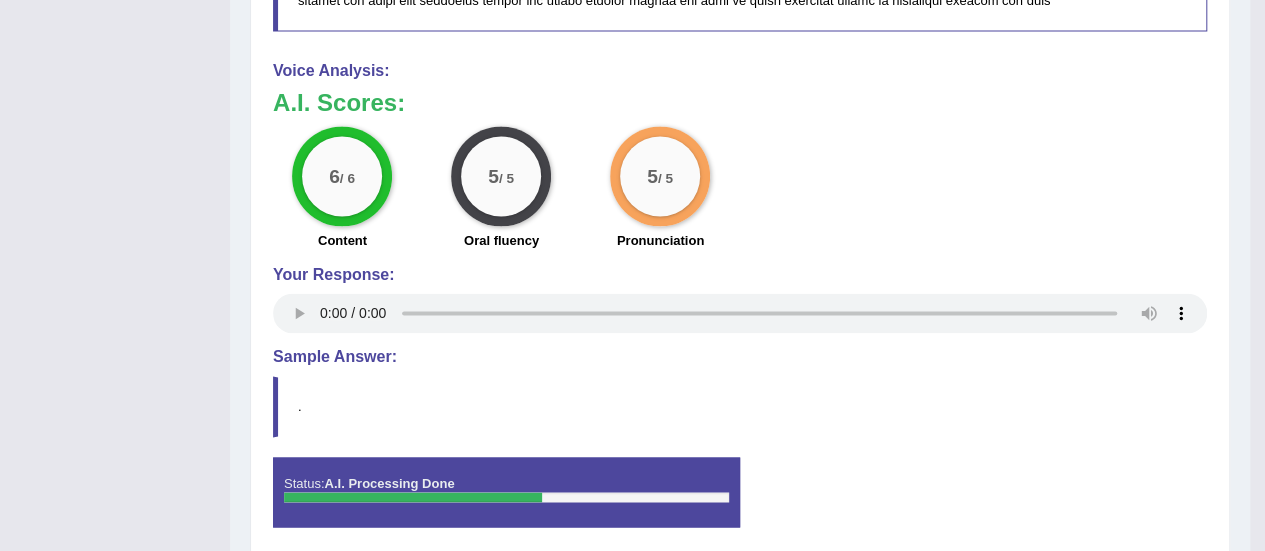 scroll, scrollTop: 1468, scrollLeft: 0, axis: vertical 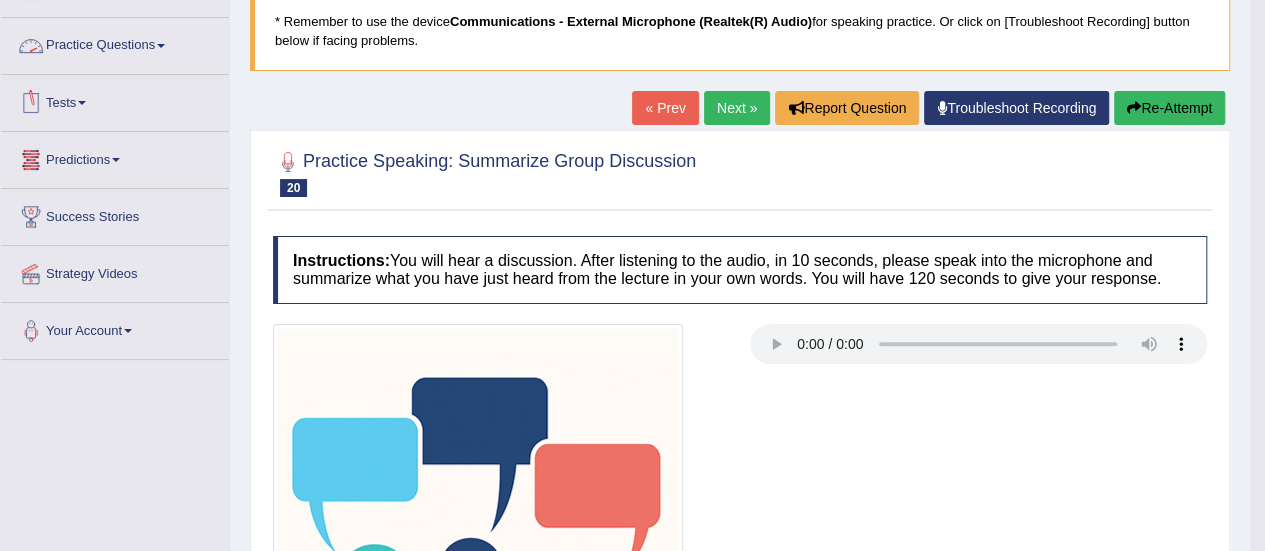 click on "Practice Questions" at bounding box center [115, 43] 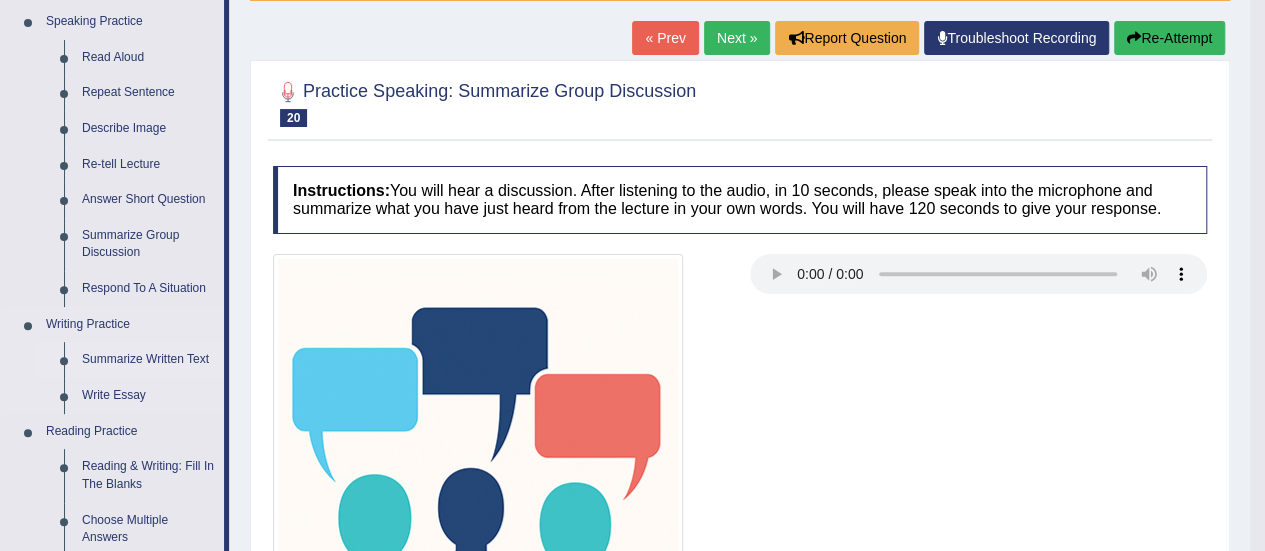 scroll, scrollTop: 226, scrollLeft: 0, axis: vertical 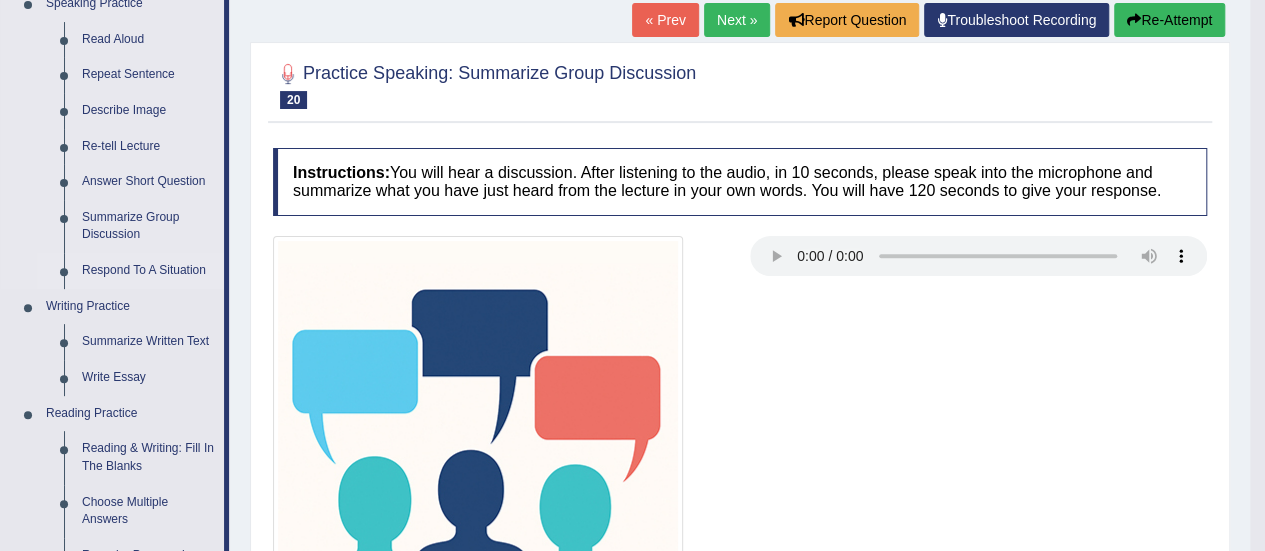click on "Respond To A Situation" at bounding box center (148, 271) 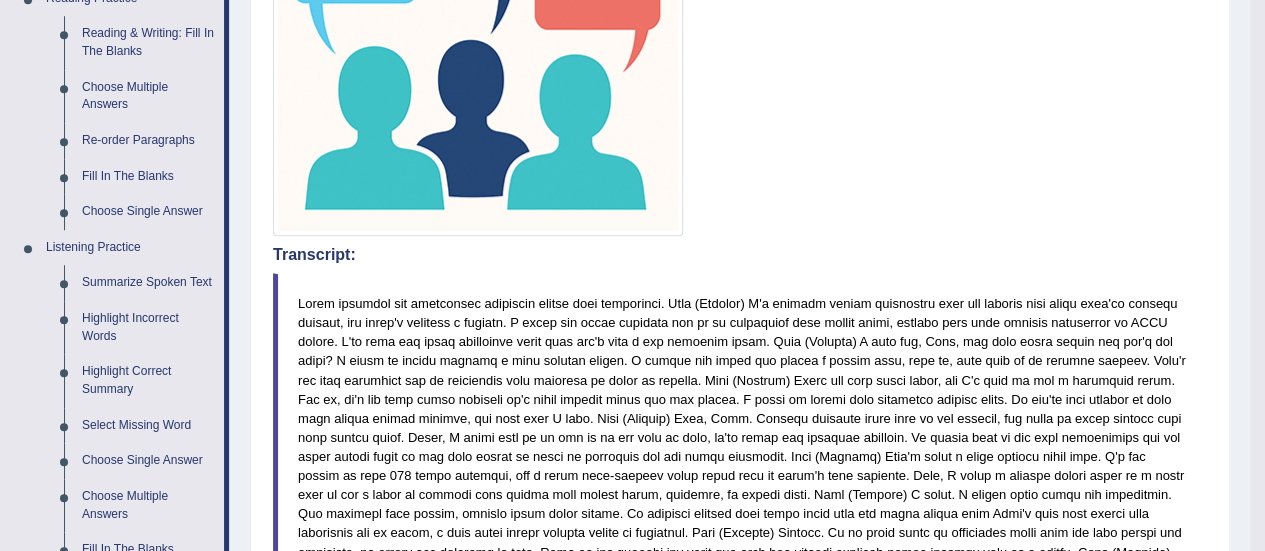 scroll, scrollTop: 1266, scrollLeft: 0, axis: vertical 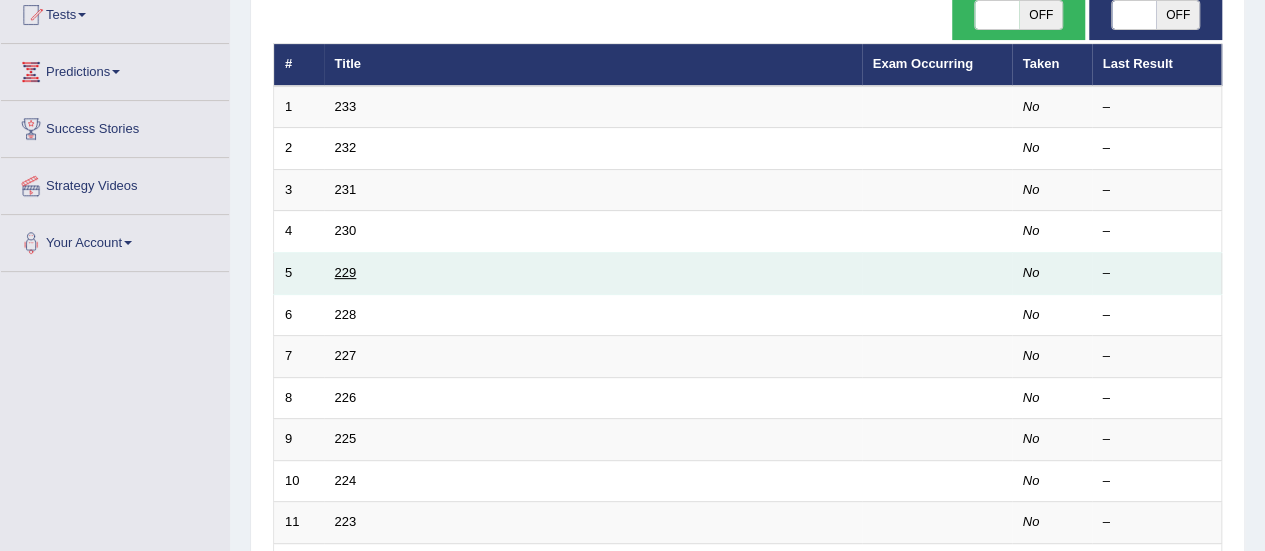 click on "229" at bounding box center [346, 272] 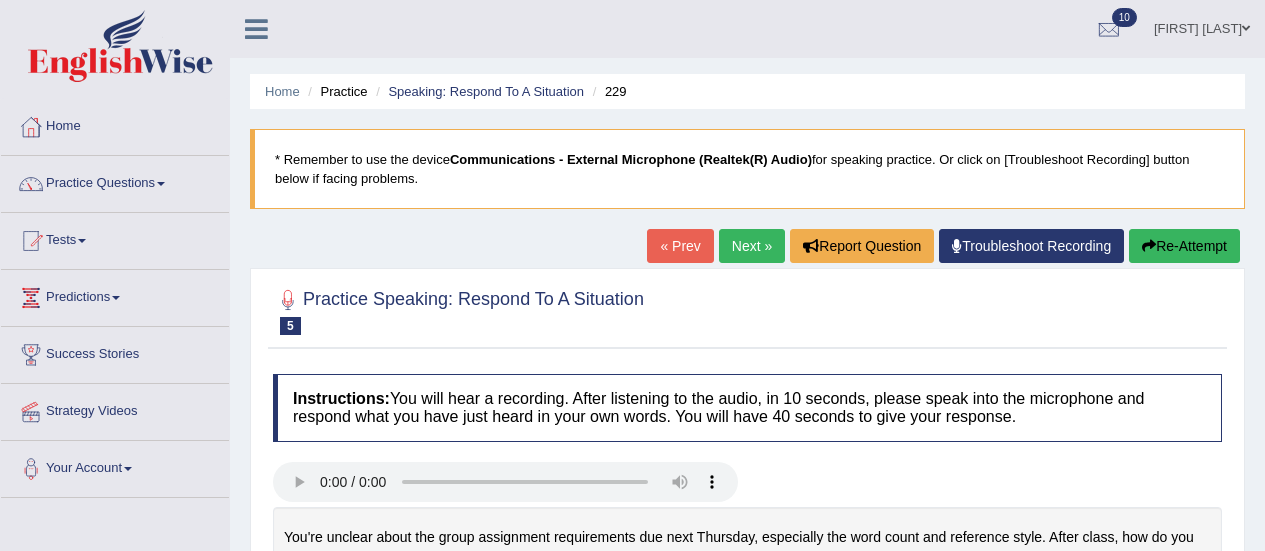 scroll, scrollTop: 0, scrollLeft: 0, axis: both 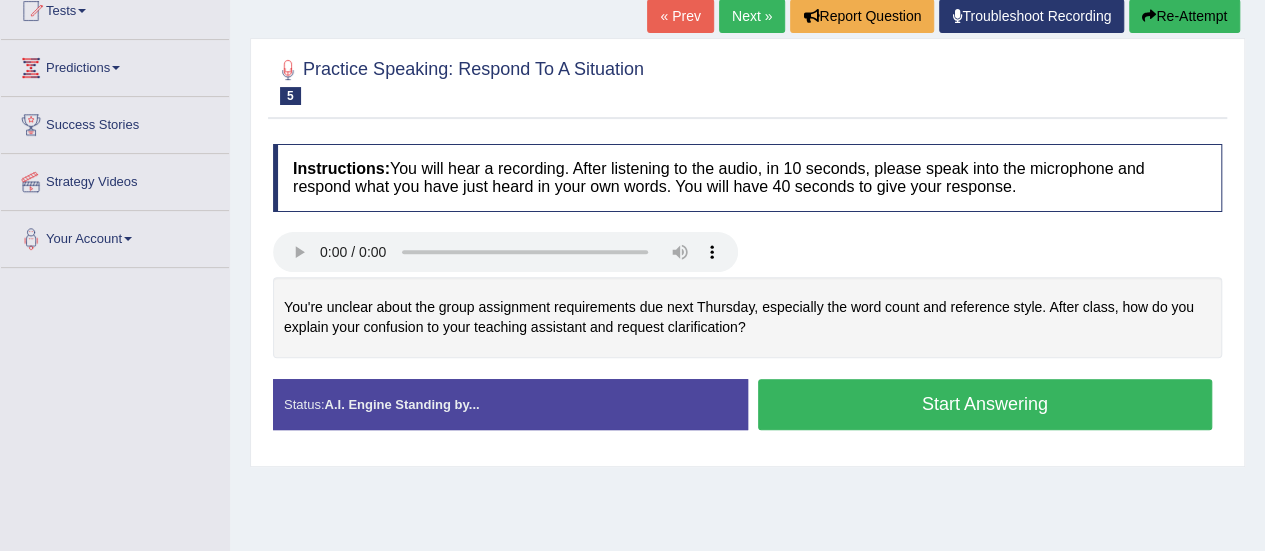drag, startPoint x: 344, startPoint y: 308, endPoint x: 571, endPoint y: 327, distance: 227.79376 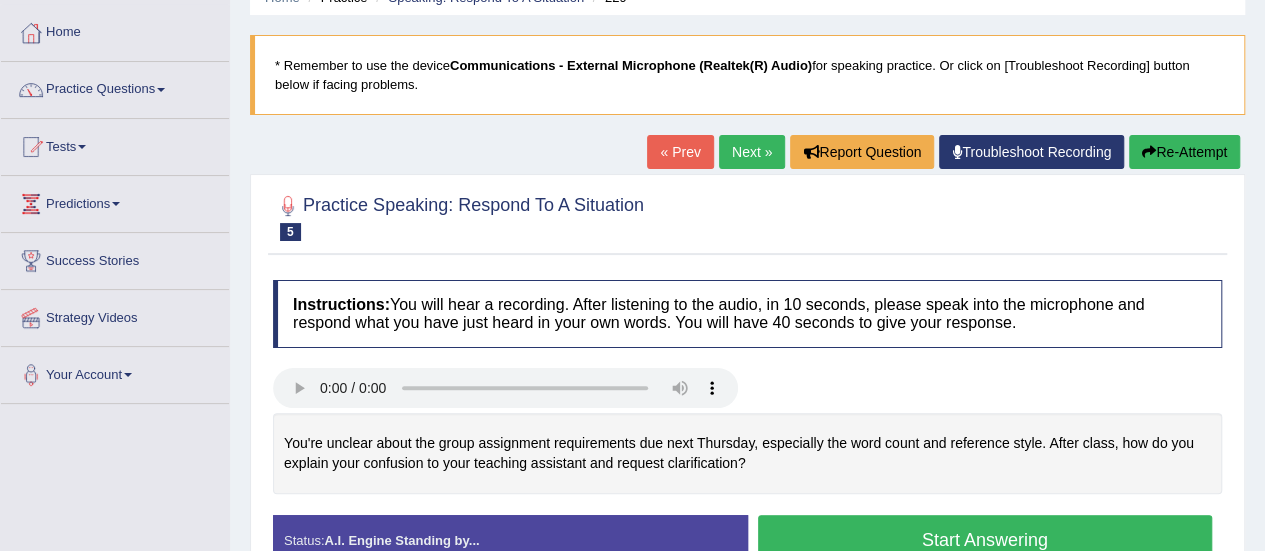 scroll, scrollTop: 90, scrollLeft: 0, axis: vertical 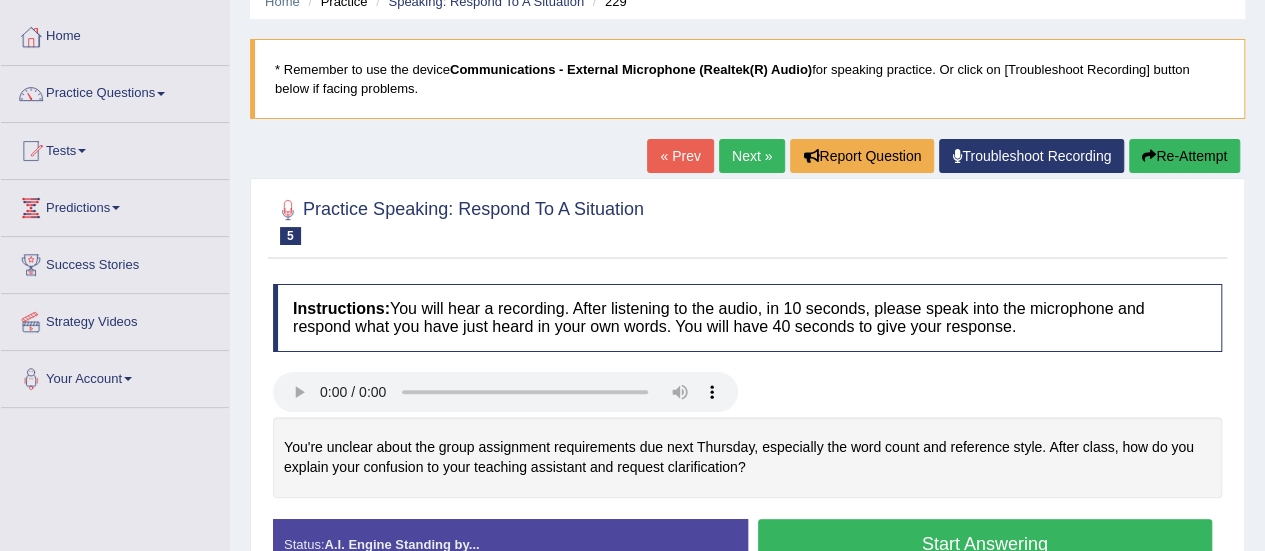 click on "Start Answering" at bounding box center [985, 544] 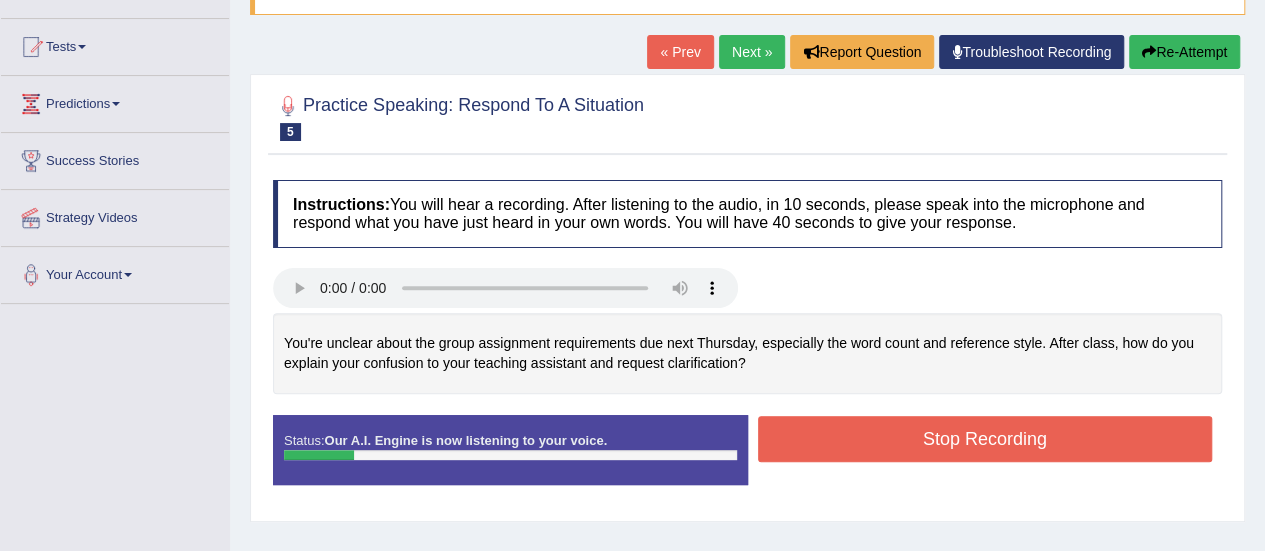scroll, scrollTop: 200, scrollLeft: 0, axis: vertical 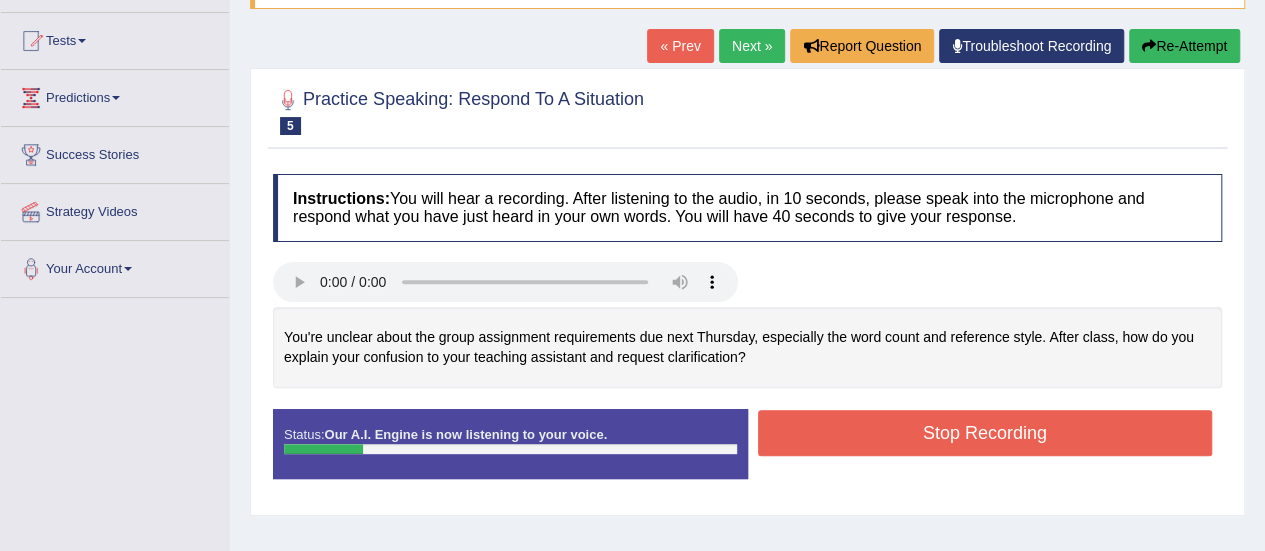 click on "Stop Recording" at bounding box center [985, 433] 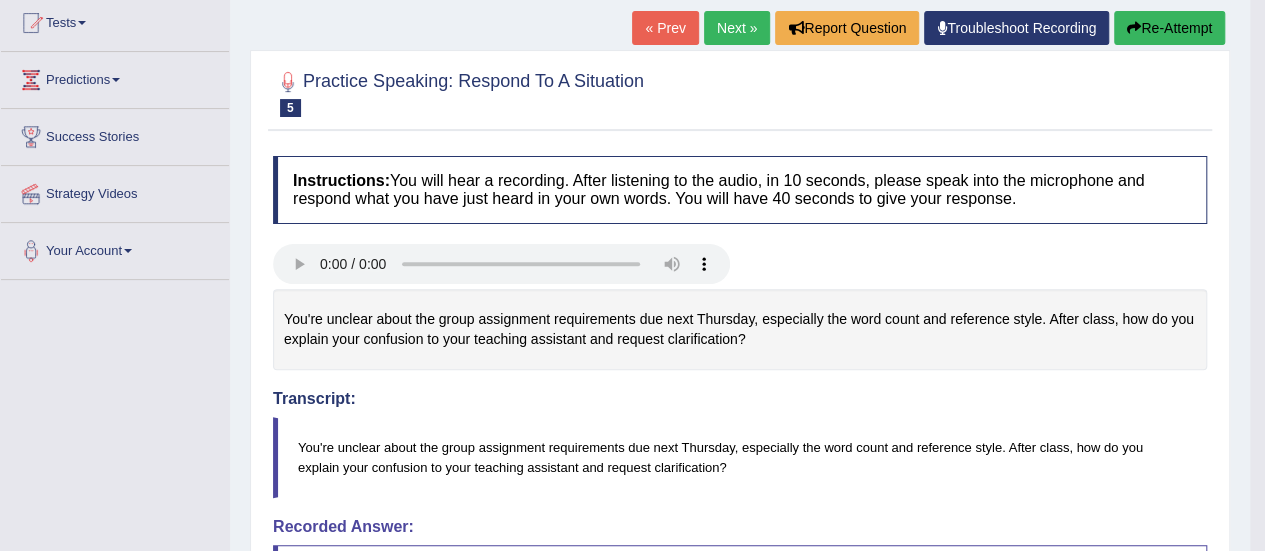 scroll, scrollTop: 0, scrollLeft: 0, axis: both 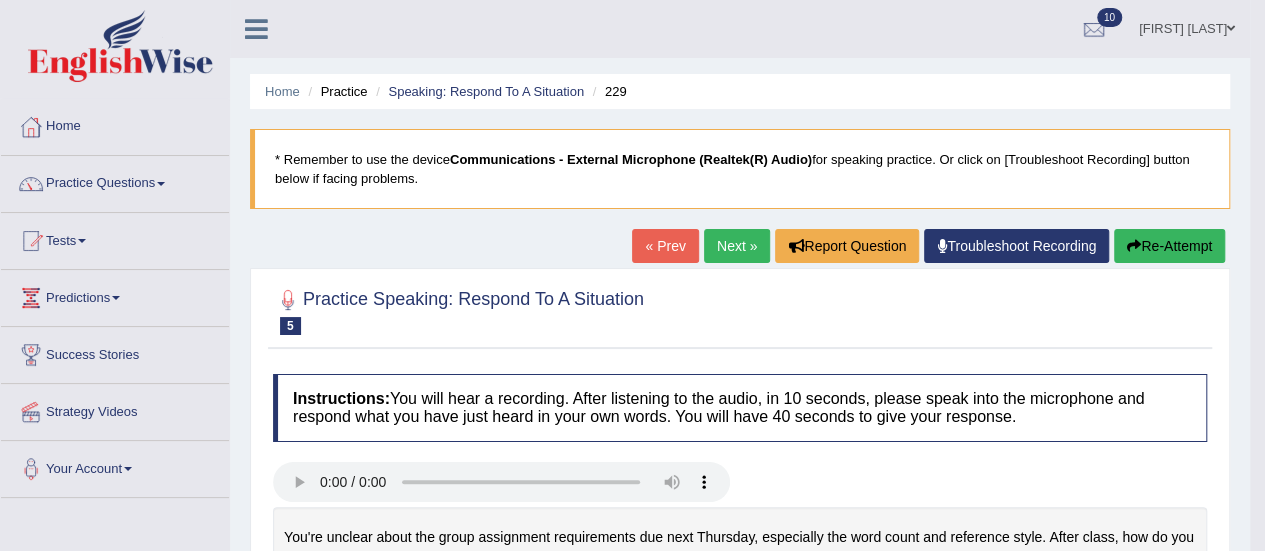 click on "Re-Attempt" at bounding box center [1169, 246] 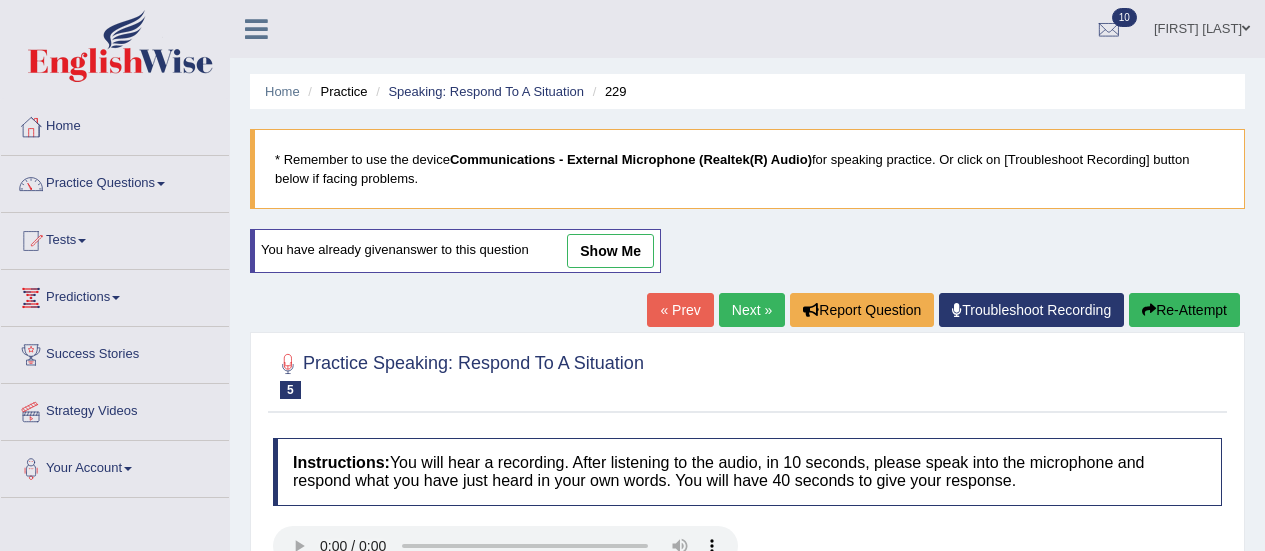scroll, scrollTop: 0, scrollLeft: 0, axis: both 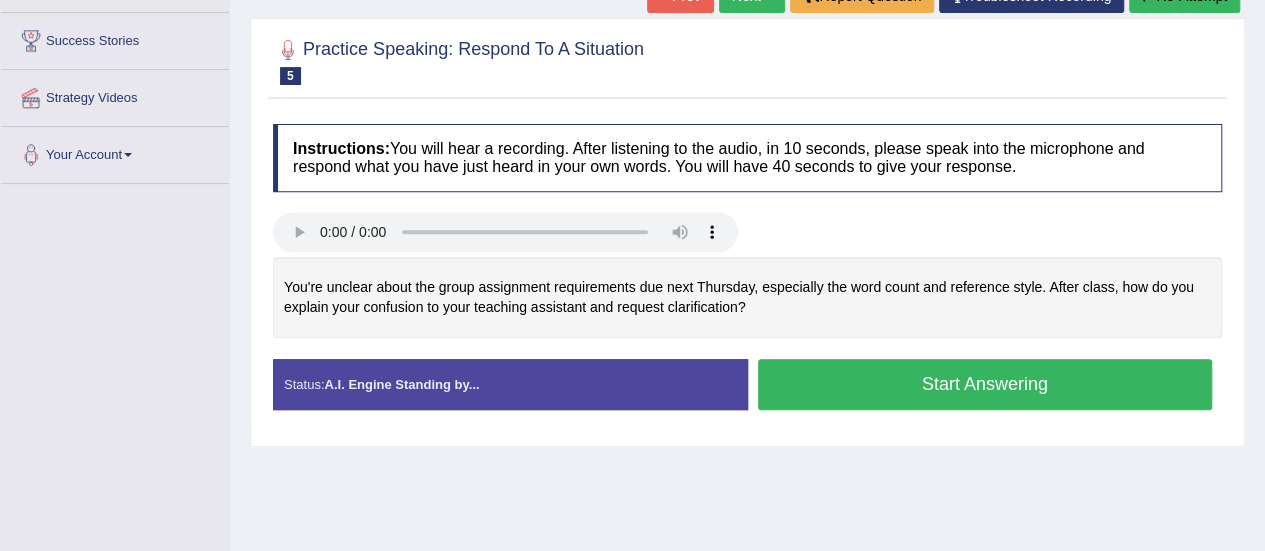 click on "Start Answering" at bounding box center [985, 384] 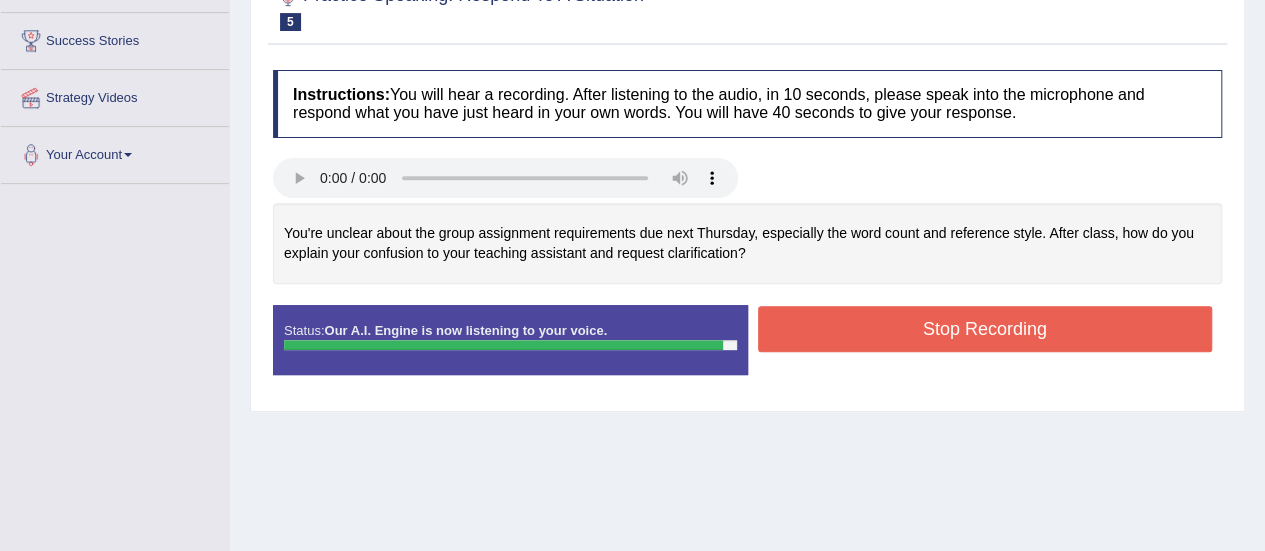 click on "Stop Recording" at bounding box center (985, 329) 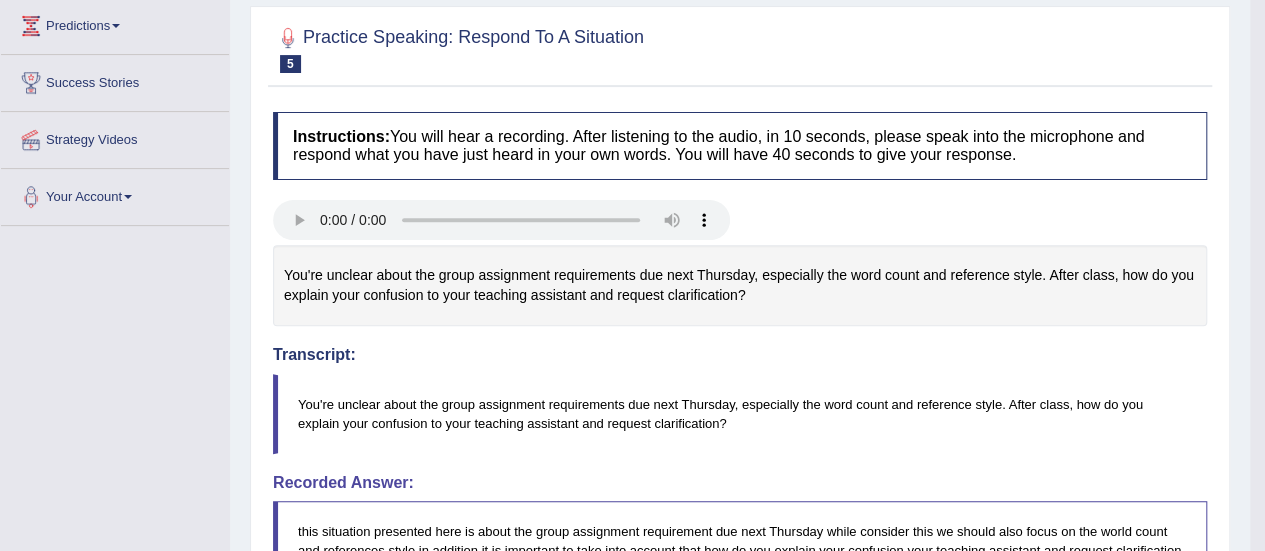 scroll, scrollTop: 0, scrollLeft: 0, axis: both 